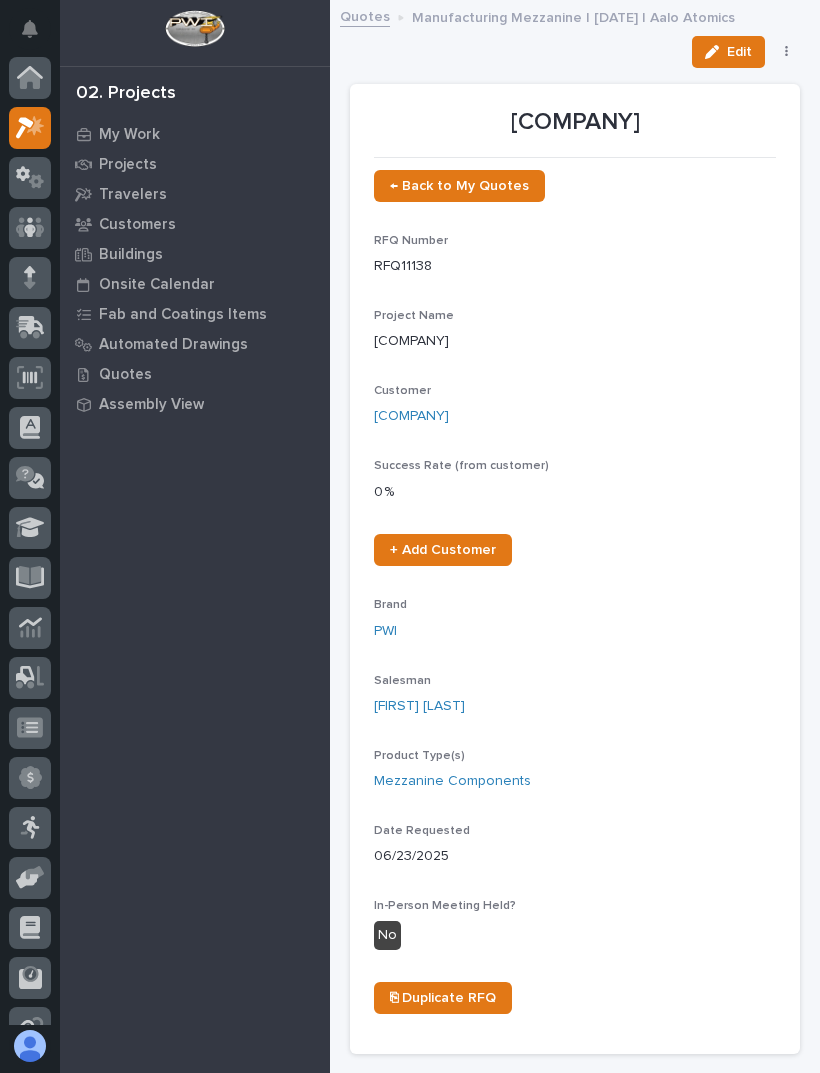 scroll, scrollTop: 0, scrollLeft: 0, axis: both 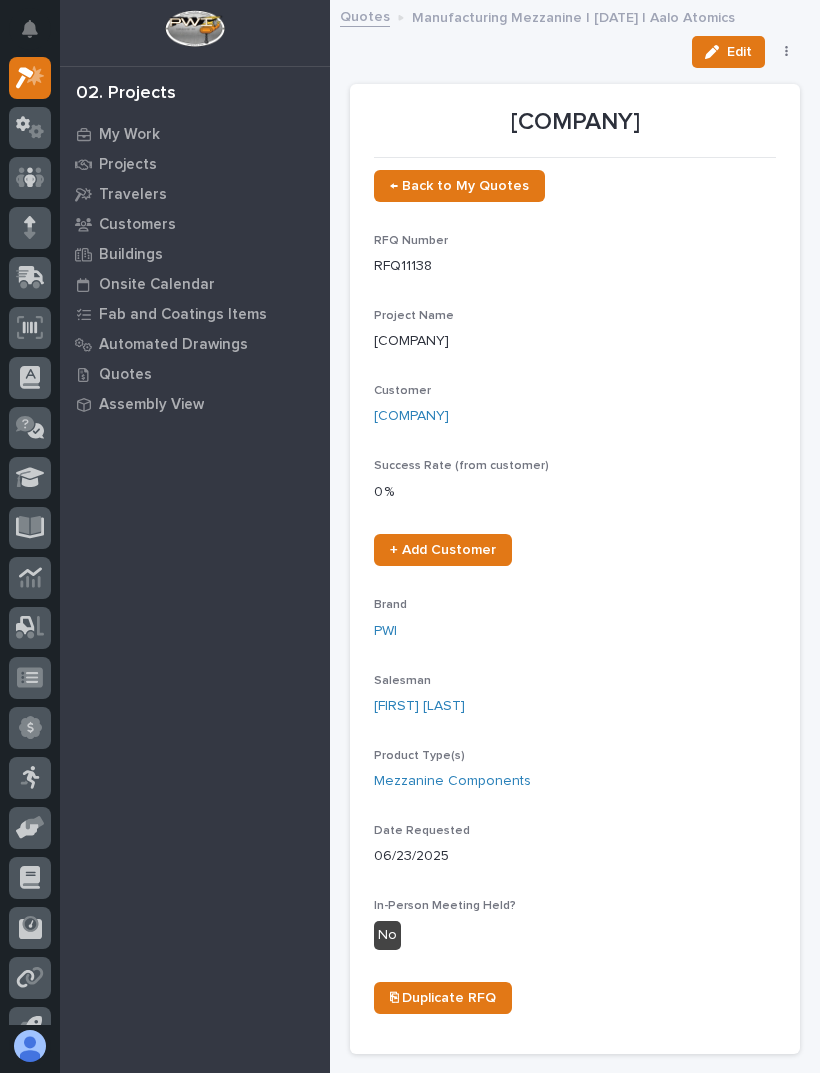click on "← Back to My Quotes" at bounding box center [459, 186] 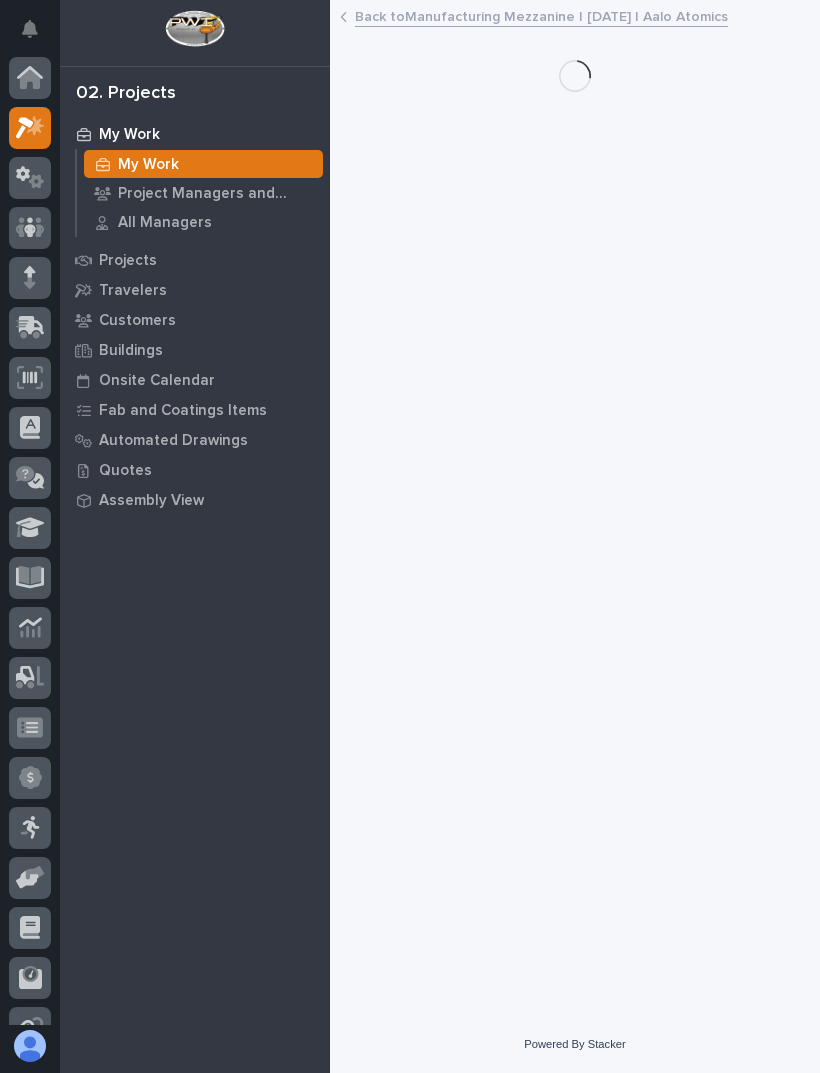 scroll, scrollTop: 50, scrollLeft: 0, axis: vertical 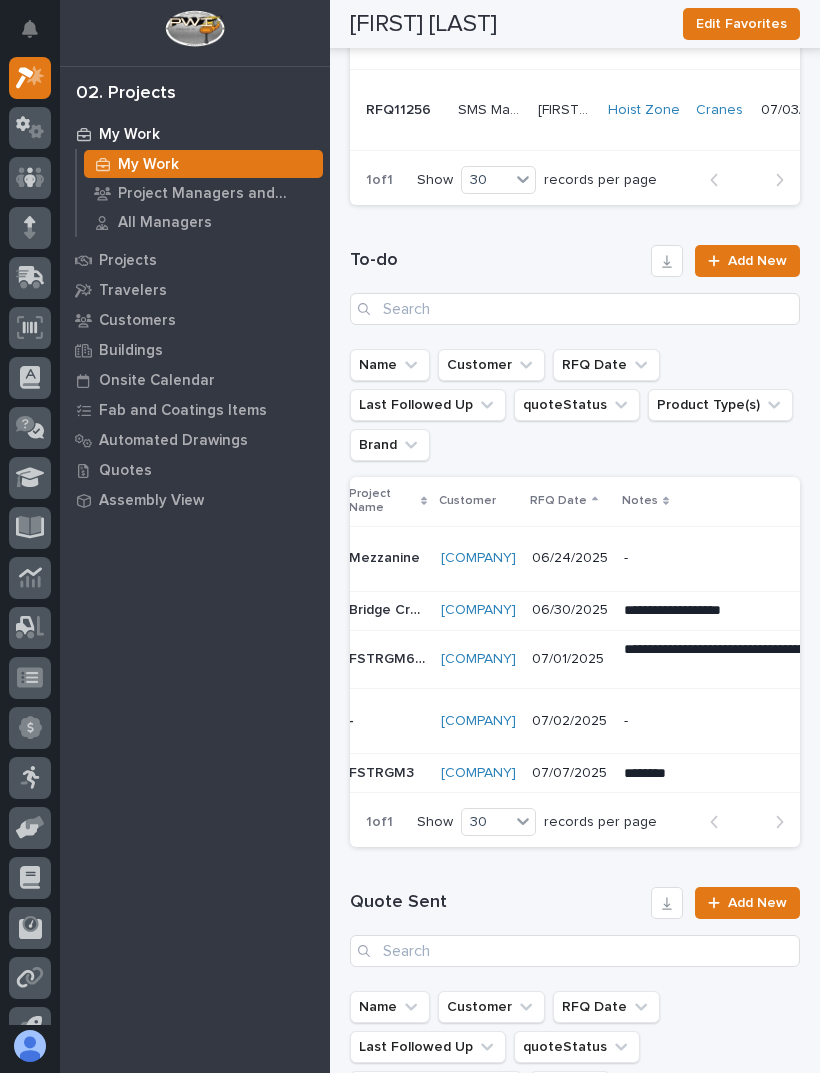 click on "[COMPANY]" at bounding box center (478, 558) 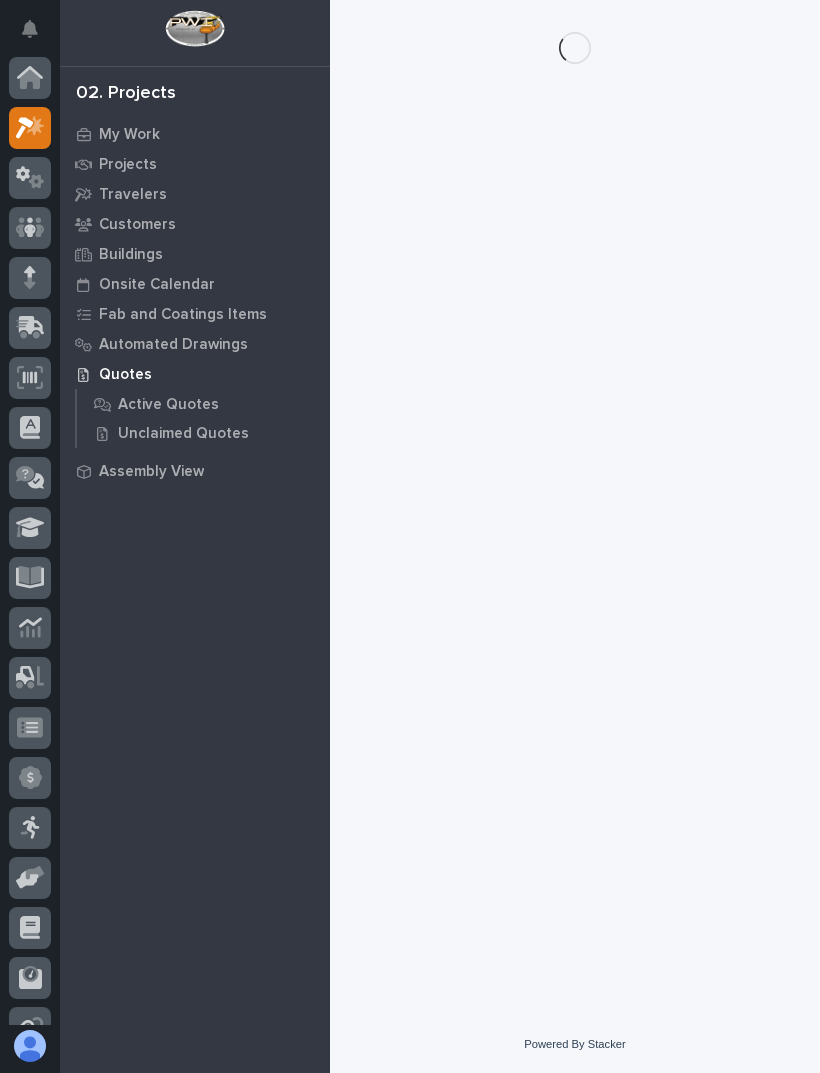 scroll, scrollTop: 0, scrollLeft: 0, axis: both 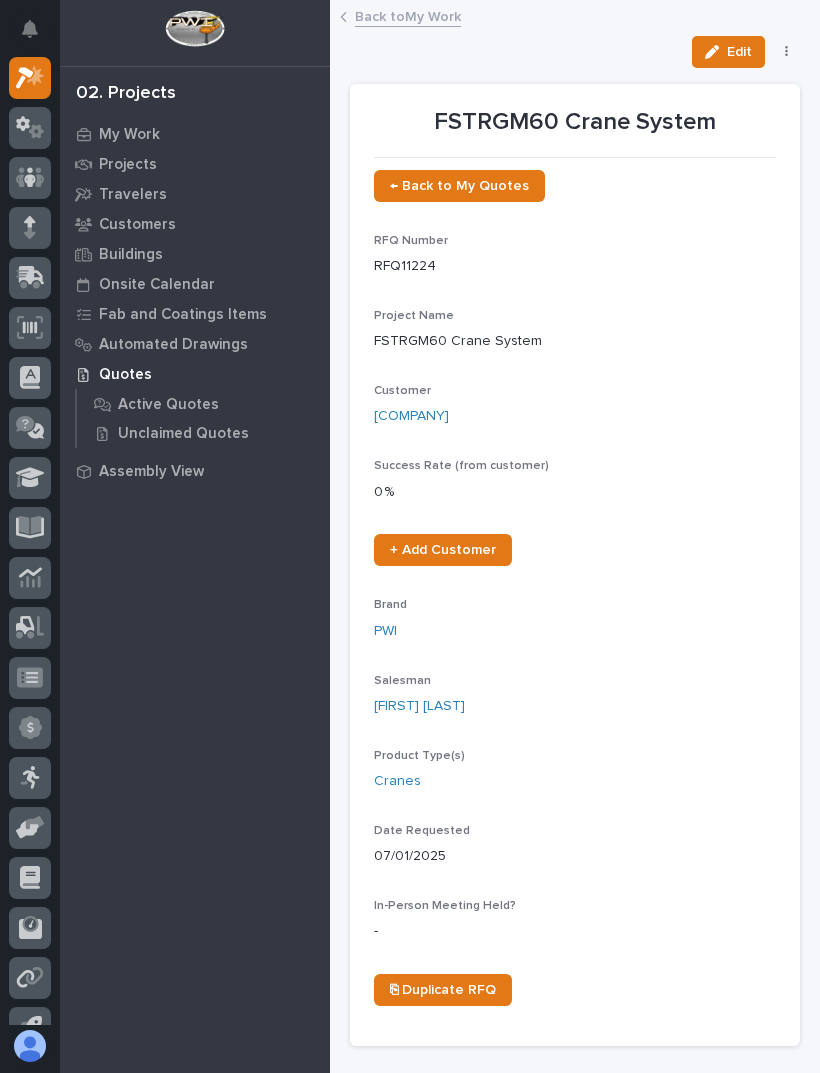 click on "Edit" at bounding box center (728, 52) 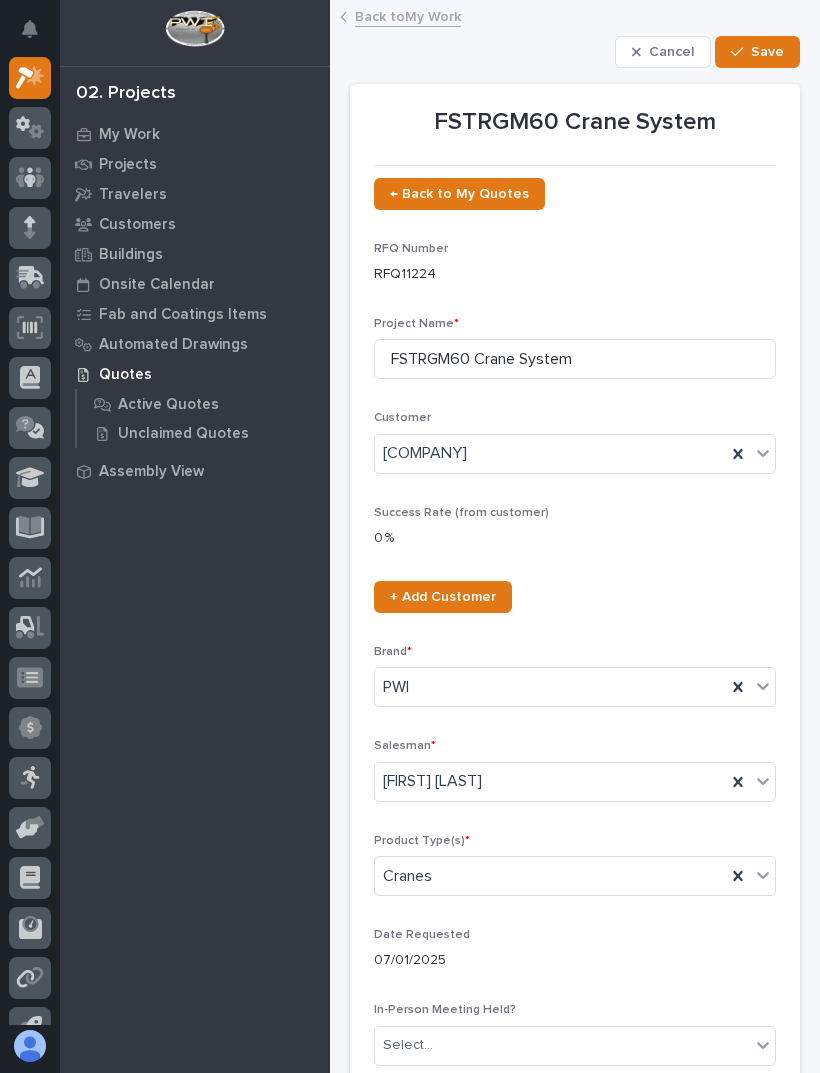 click on "Cancel" at bounding box center (671, 52) 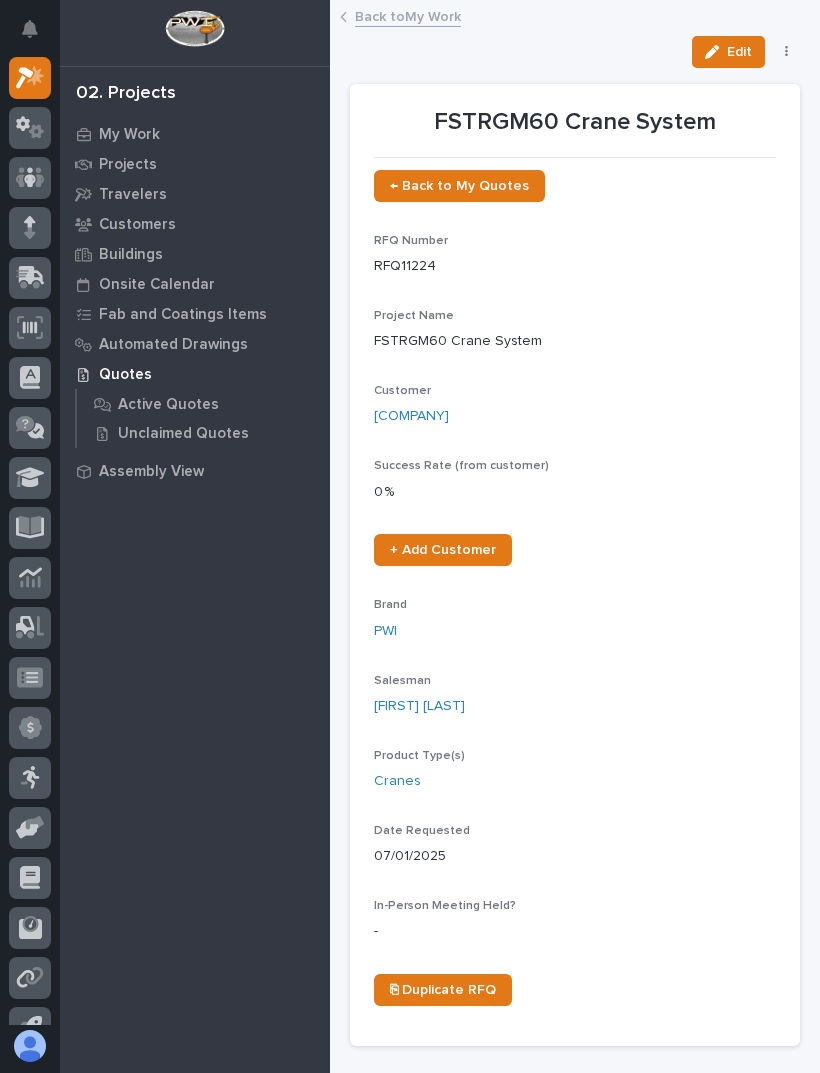 scroll, scrollTop: 0, scrollLeft: 0, axis: both 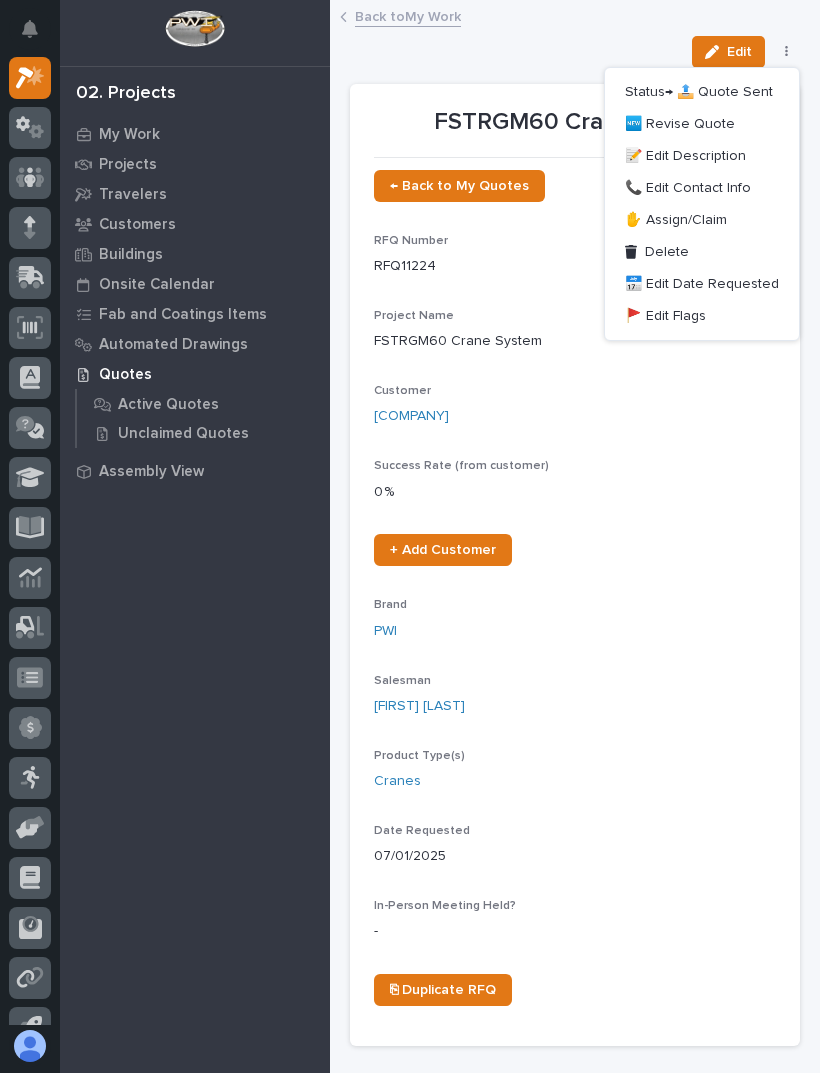 click on "← Back to My Quotes RFQ Number RFQ11224 Project Name FSTRGM60 Crane System Customer True Fab and Powder   Success Rate (from customer) 0 % + Add Customer Brand PWI   Salesman [FIRST] [LAST]   Product Type(s) Cranes   Date Requested [DATE] In-Person Meeting Held? - ⎘ Duplicate RFQ" at bounding box center (575, 596) 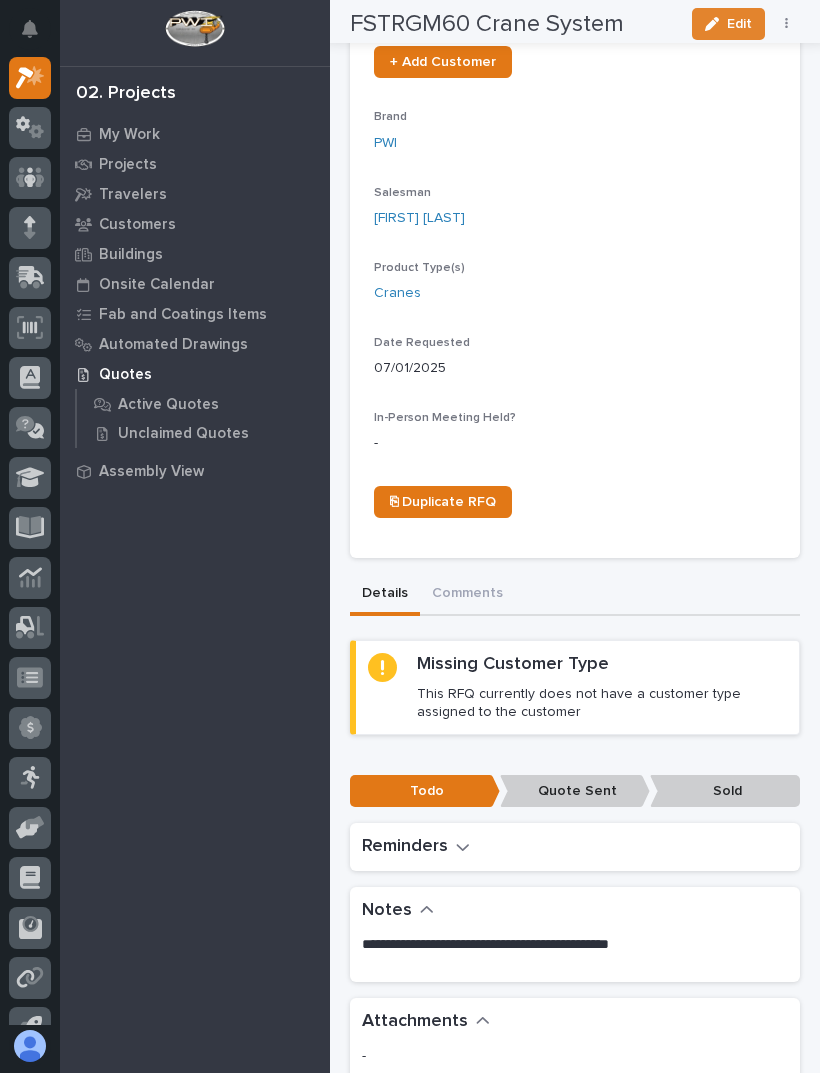 scroll, scrollTop: 524, scrollLeft: 0, axis: vertical 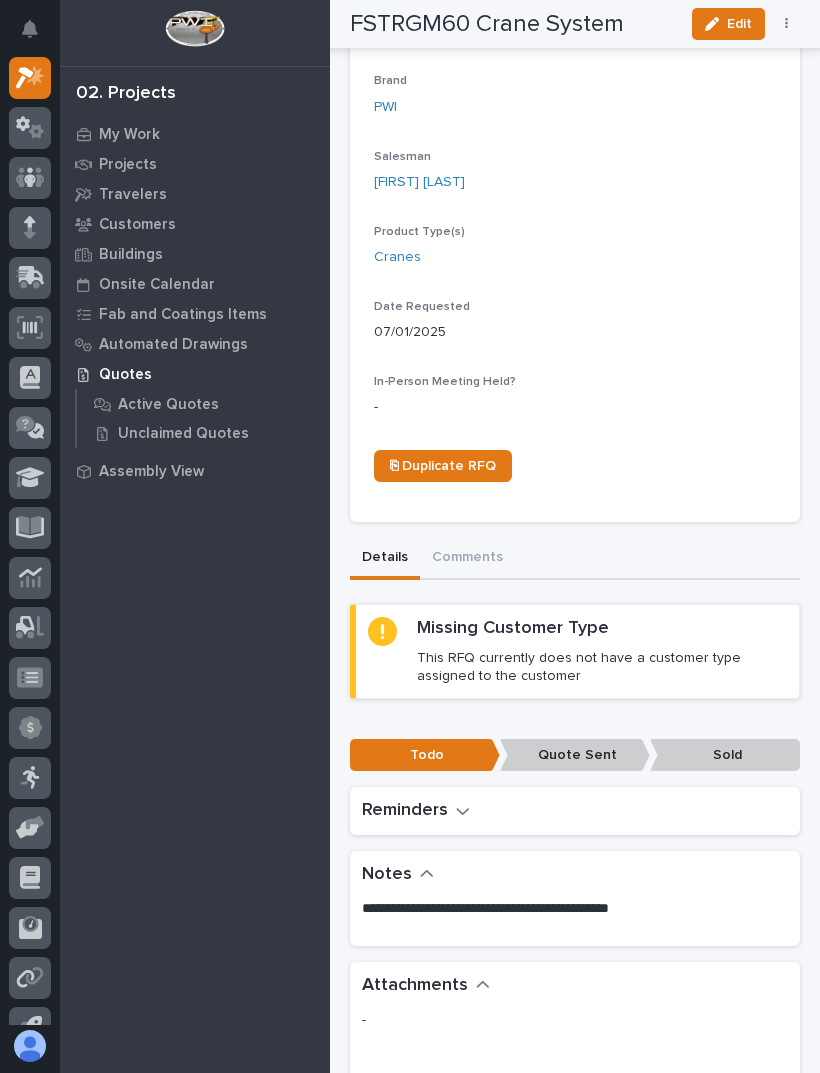click on "FSTRGM60 Crane System ← Back to My Quotes RFQ Number RFQ11224 Project Name FSTRGM60 Crane System Customer True Fab and Powder   Success Rate (from customer) 0 % + Add Customer Brand PWI   Salesman [FIRST] [LAST]   Product Type(s) Cranes   Date Requested [DATE] In-Person Meeting Held? - ⎘ Duplicate RFQ Sorry, there was an error saving your record. Please try again. Please fill out the required fields below. Details Comments Loading... Saving… Loading... Saving… Loading... Saving… Loading... Saving… Loading... Saving… Loading... Saving… Loading... Saving… Loading... Saving… Loading... Saving… Missing Customer Type This RFQ currently does not have a customer type assigned to the customer Loading... Saving… Request for Quote Status Todo Loading... Saving… Loading... Saving… Loading... Saving… Loading... Saving… Loading... Saving… Loading... Saving… Loading... Saving… Loading... Saving…                                         •••" at bounding box center (575, 785) 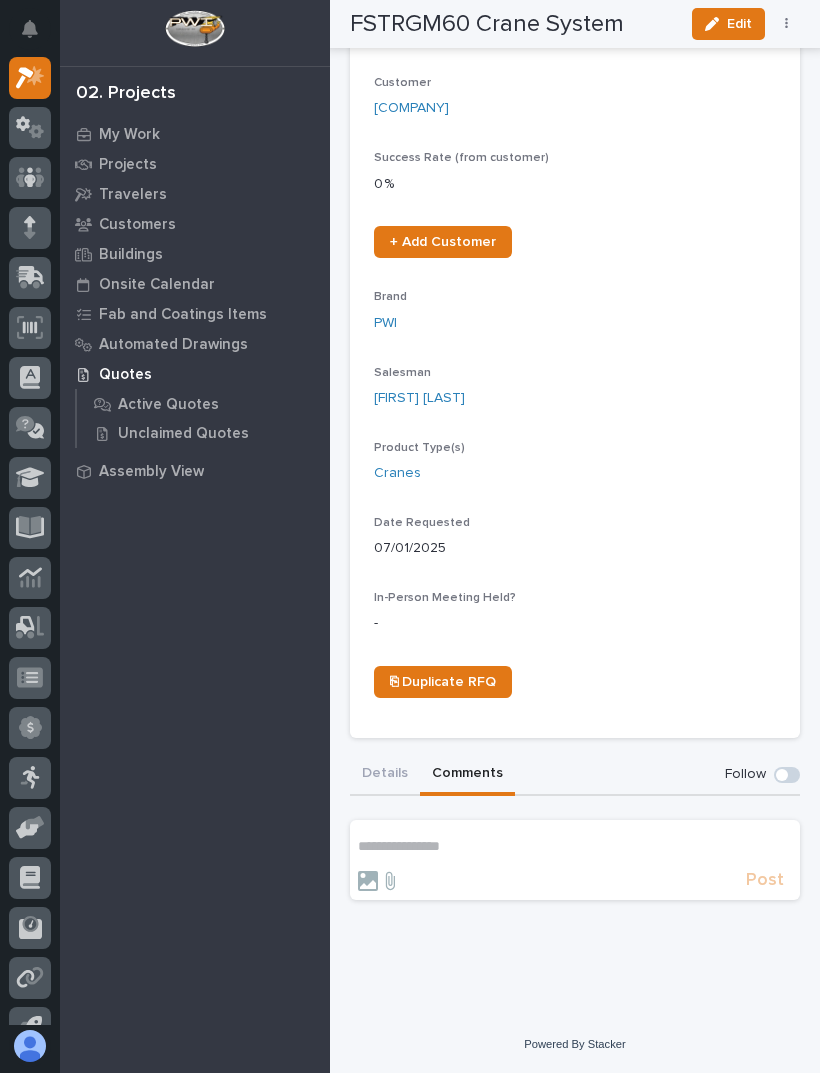 scroll, scrollTop: 230, scrollLeft: 0, axis: vertical 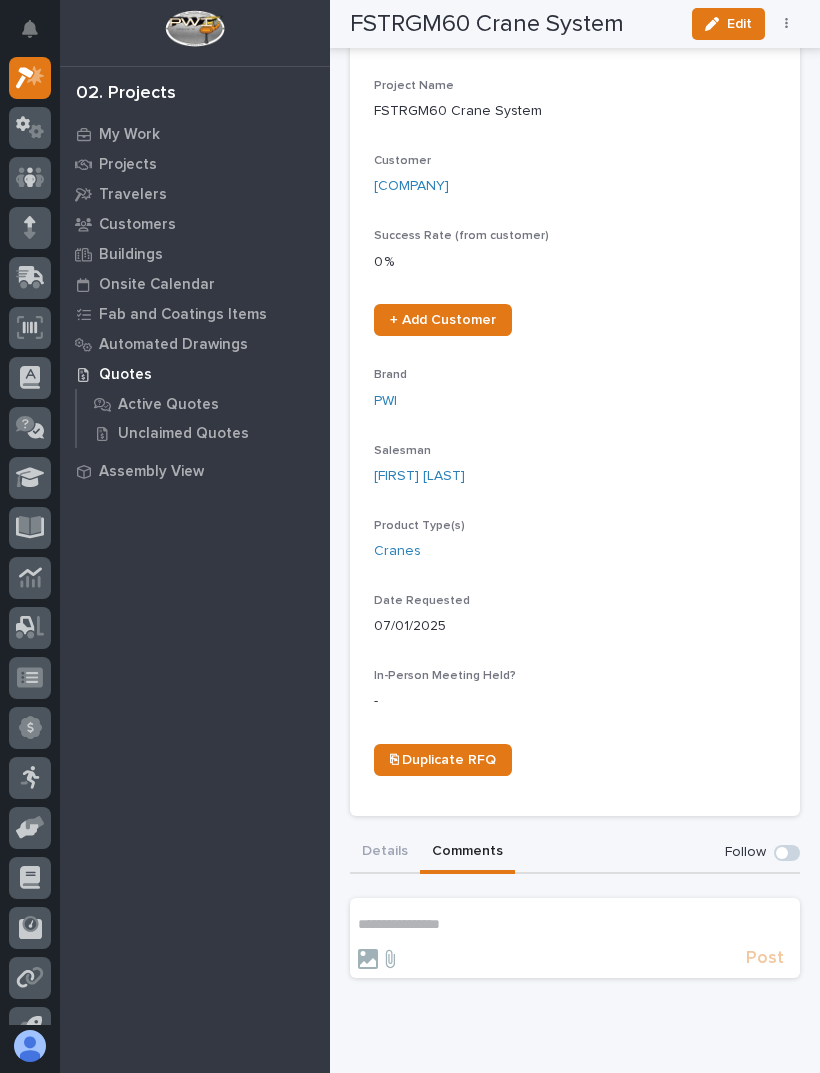 click on "**********" at bounding box center (575, 924) 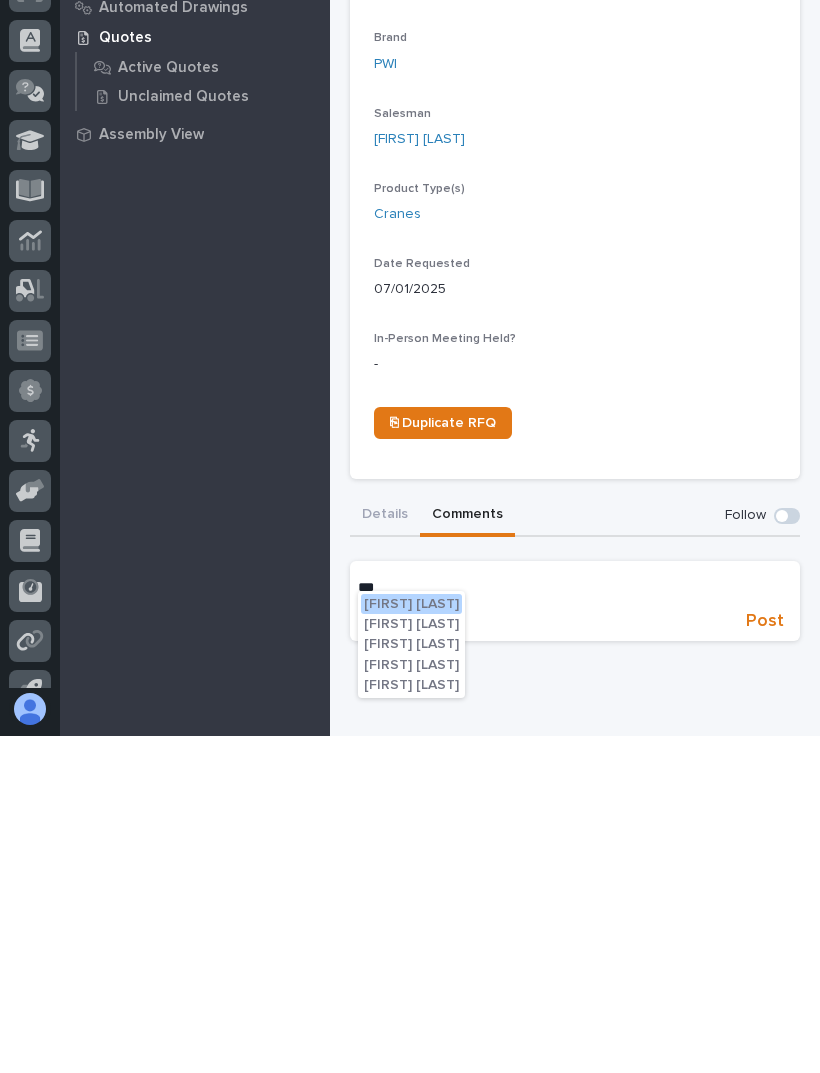 click on "[FIRST] [LAST]" at bounding box center (411, 941) 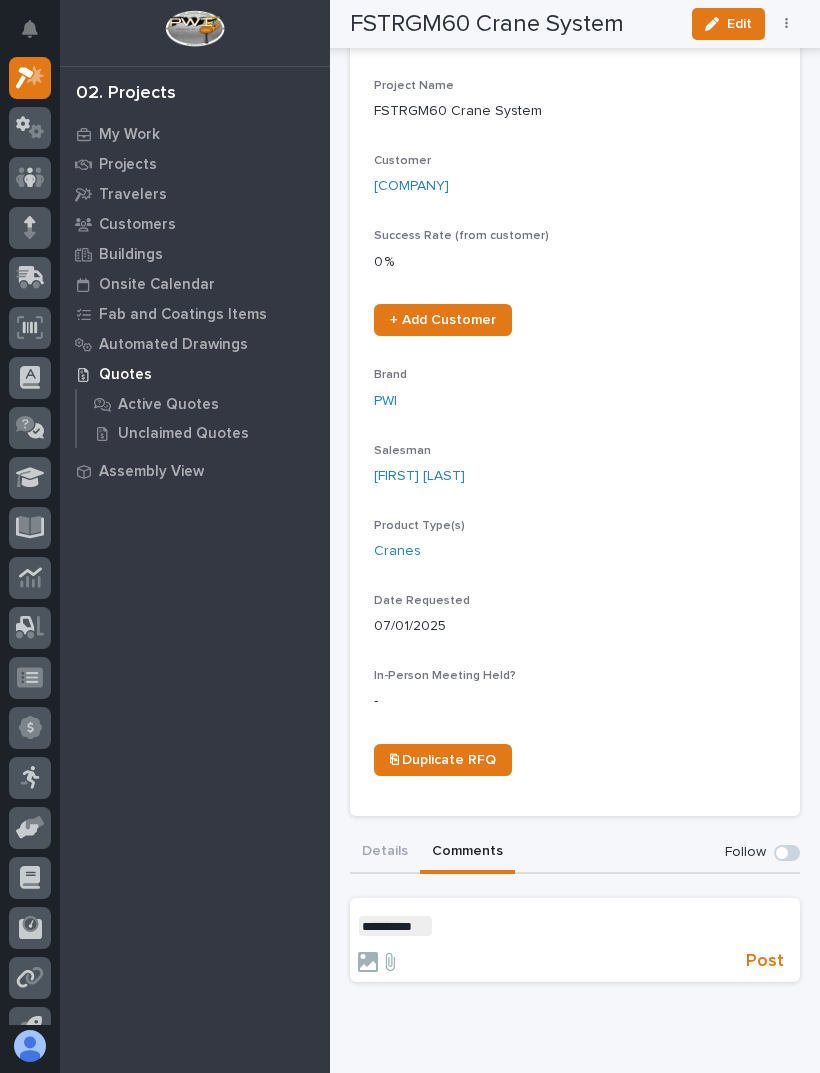 click on "Post" at bounding box center (765, 961) 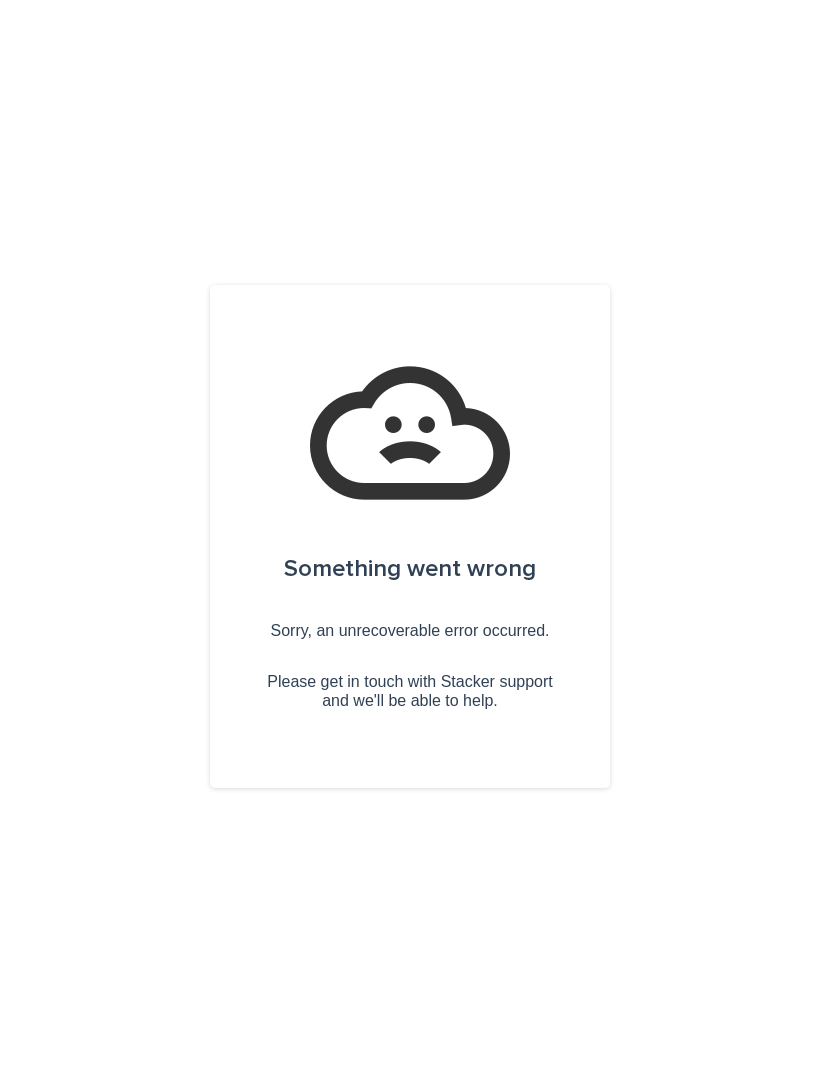scroll, scrollTop: 0, scrollLeft: 0, axis: both 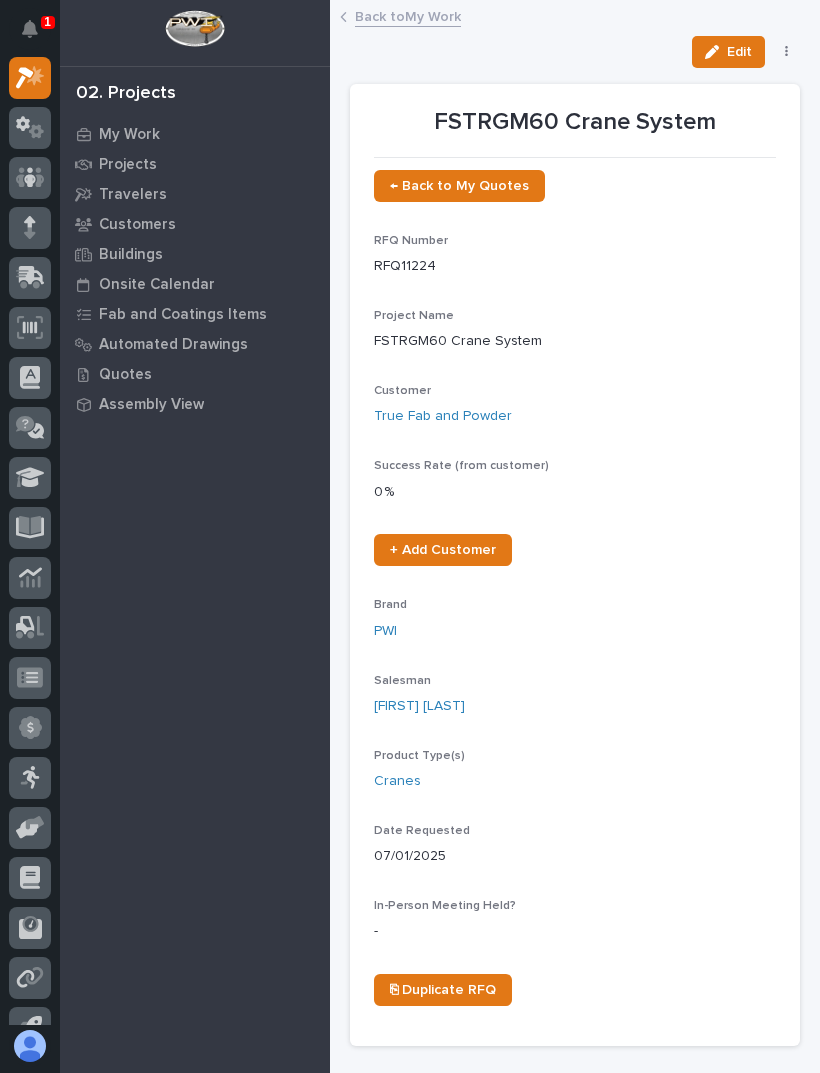 click on "Back to  My Work" at bounding box center [408, 15] 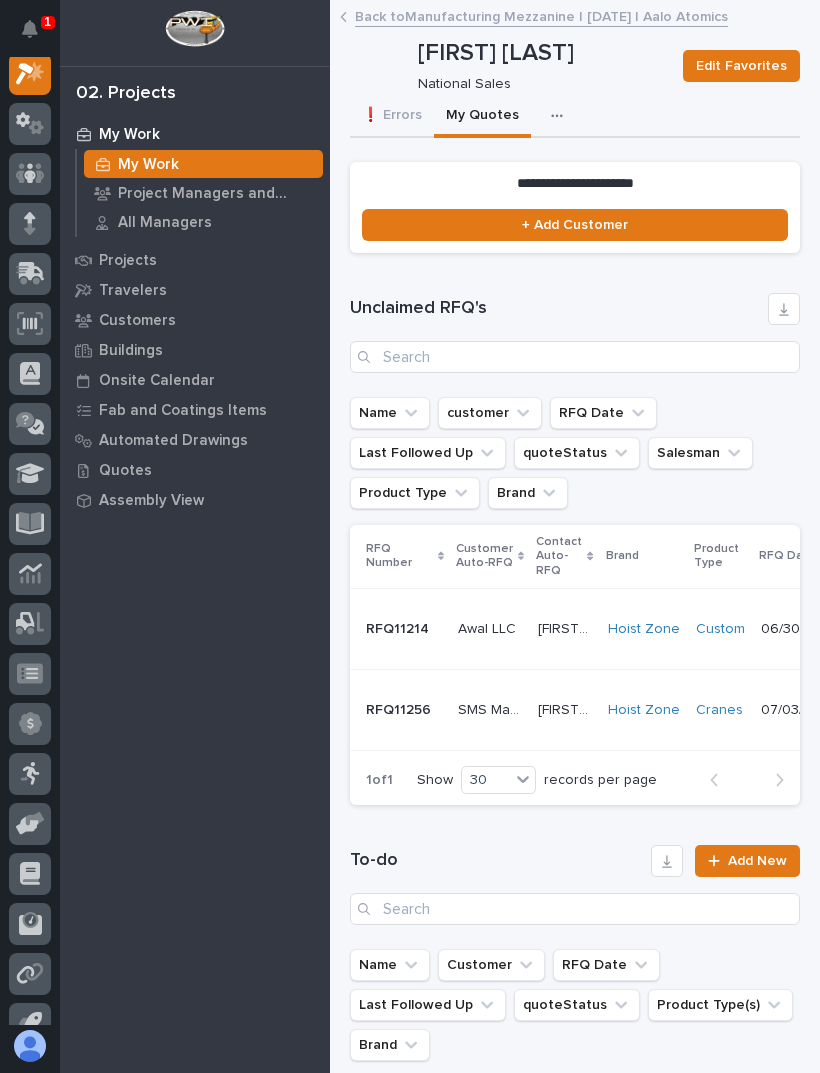 scroll, scrollTop: 50, scrollLeft: 0, axis: vertical 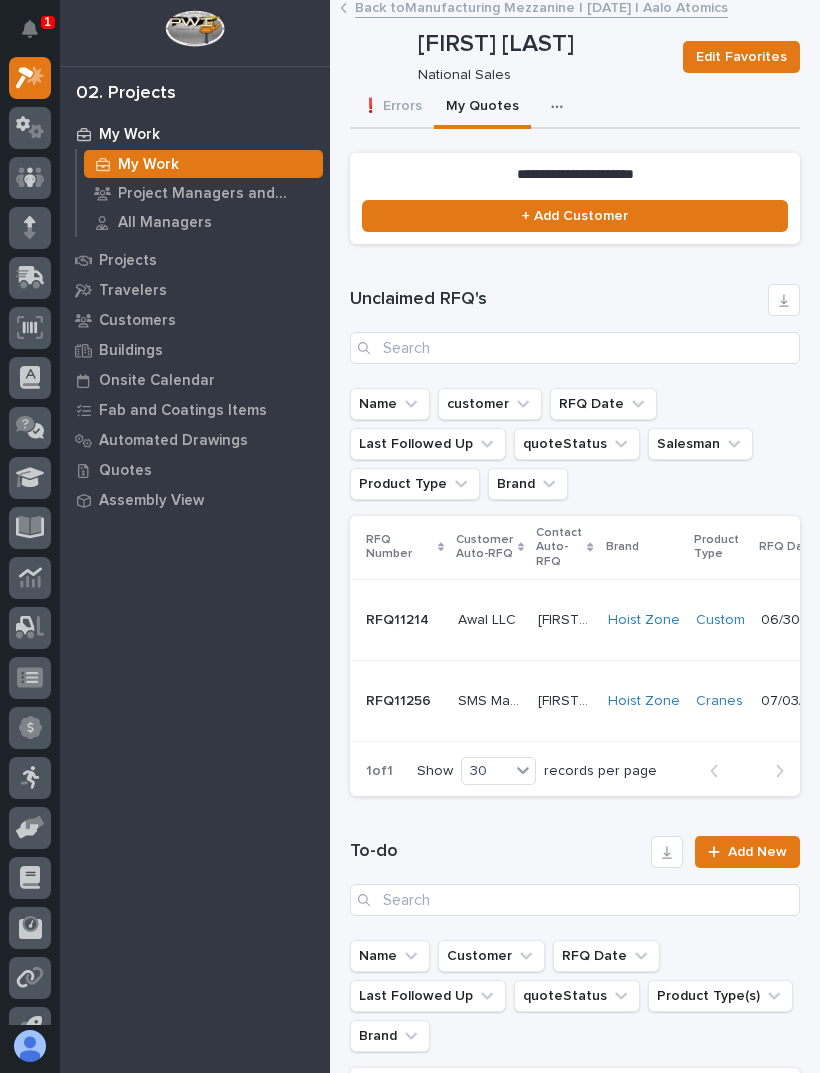 click on "Projects" at bounding box center [128, 261] 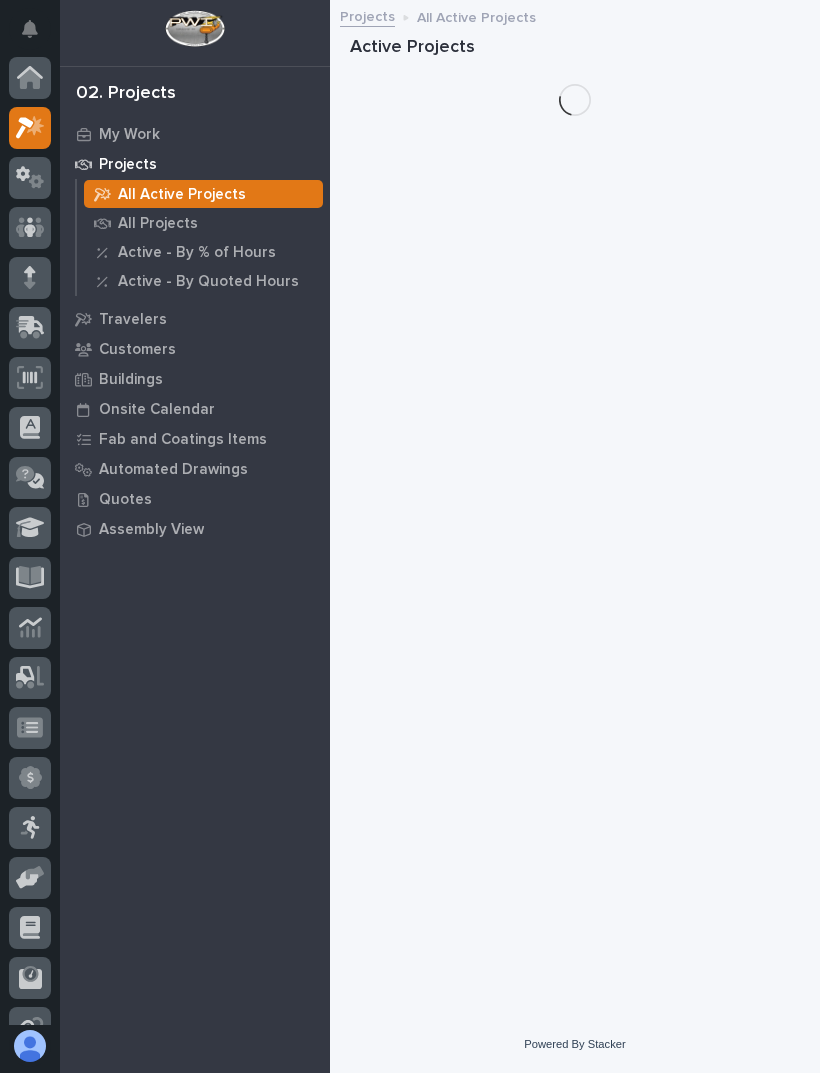 click on "Active - By % of Hours" at bounding box center (203, 252) 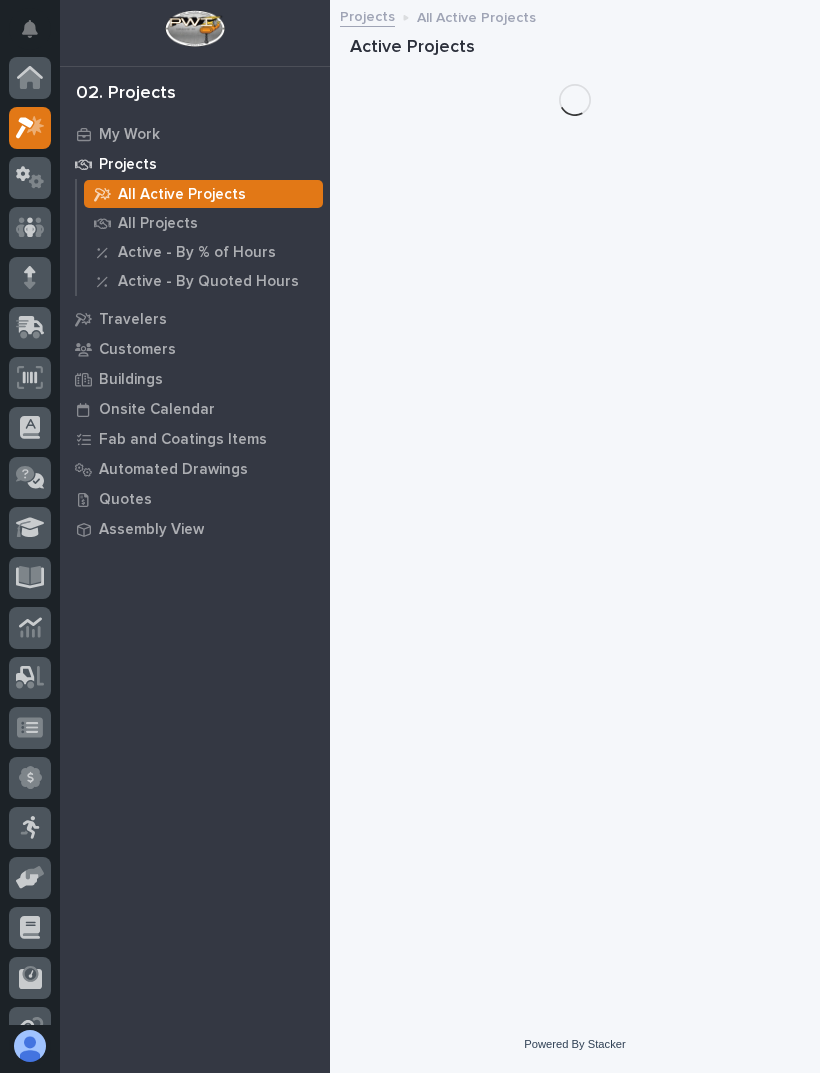 scroll, scrollTop: 0, scrollLeft: 0, axis: both 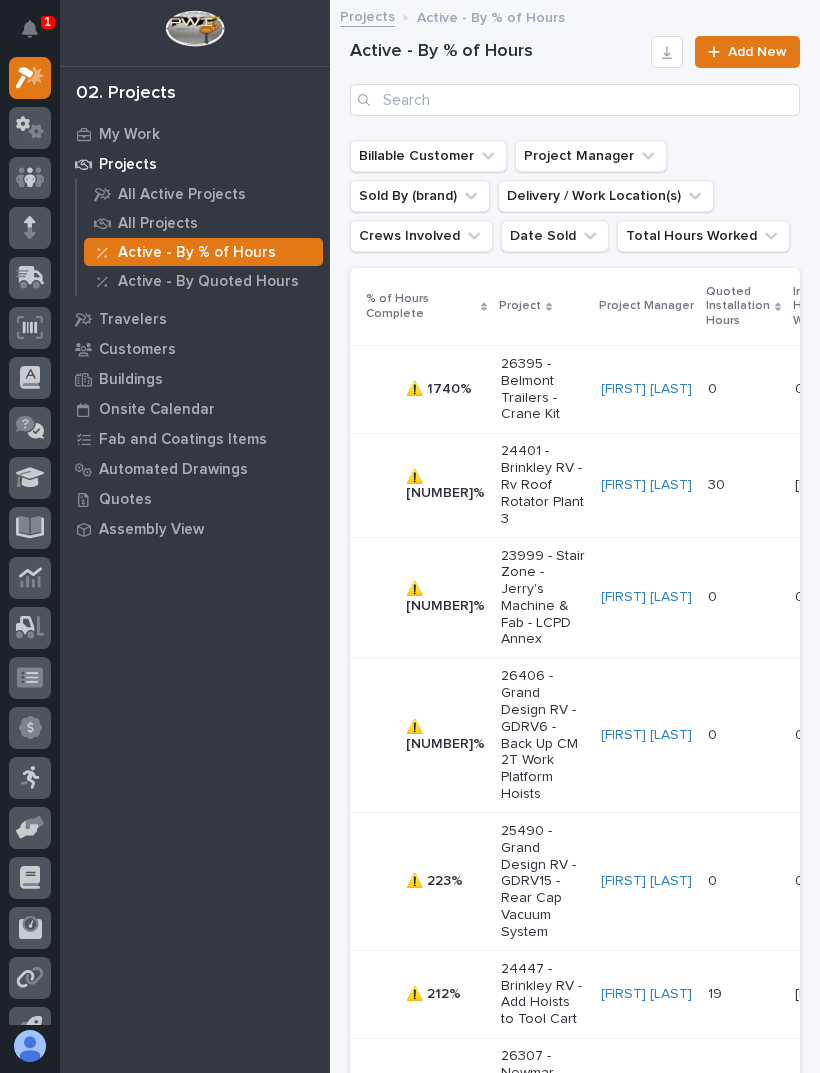 click on "All Active Projects" at bounding box center (182, 195) 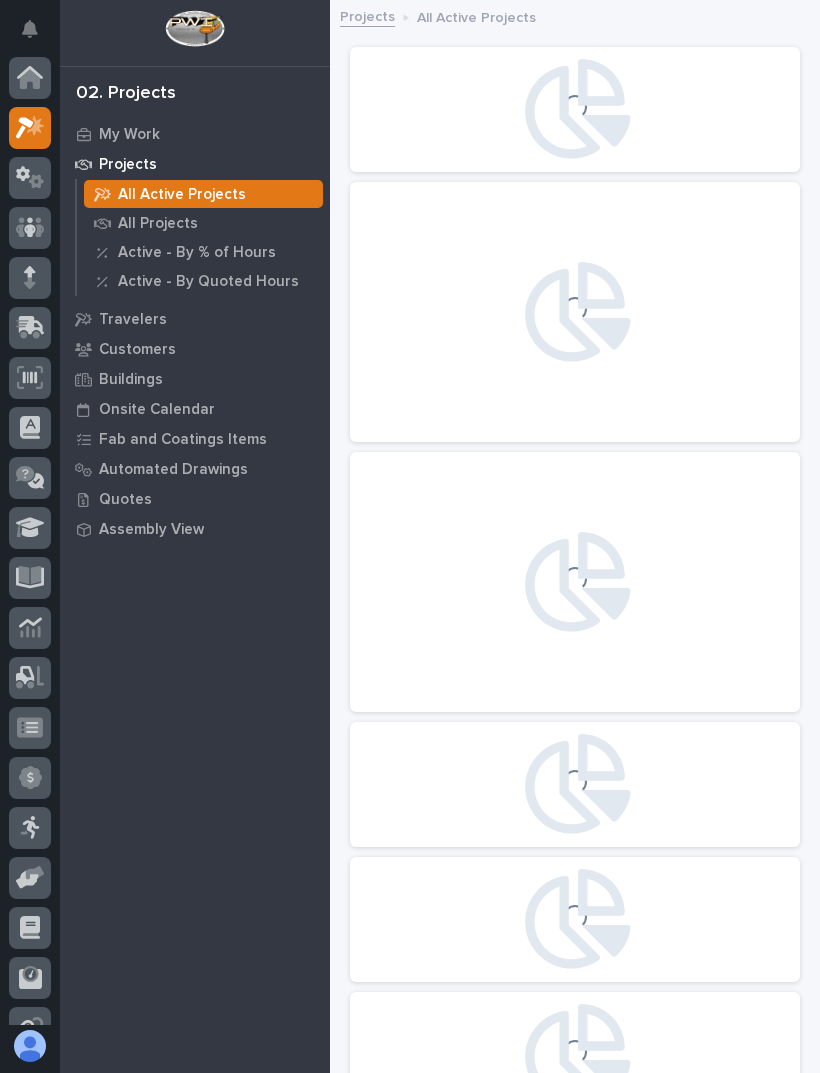 scroll, scrollTop: 50, scrollLeft: 0, axis: vertical 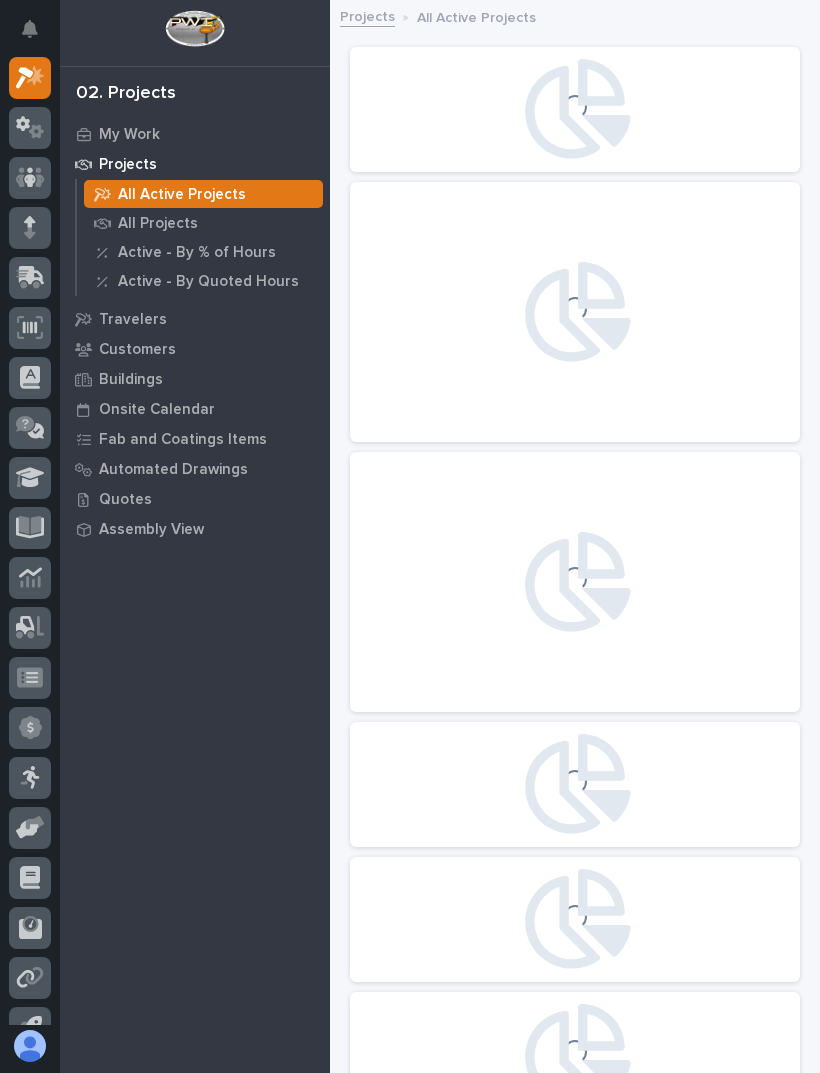 click on "All Projects" at bounding box center [158, 224] 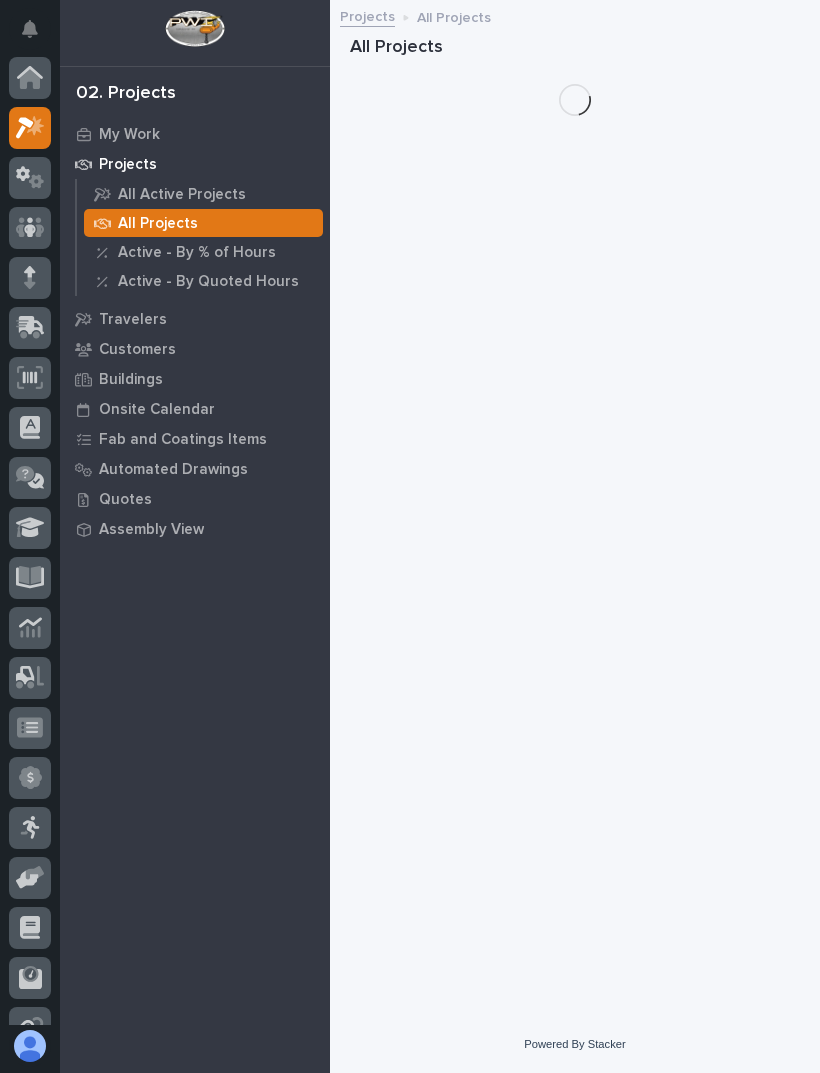 scroll, scrollTop: 50, scrollLeft: 0, axis: vertical 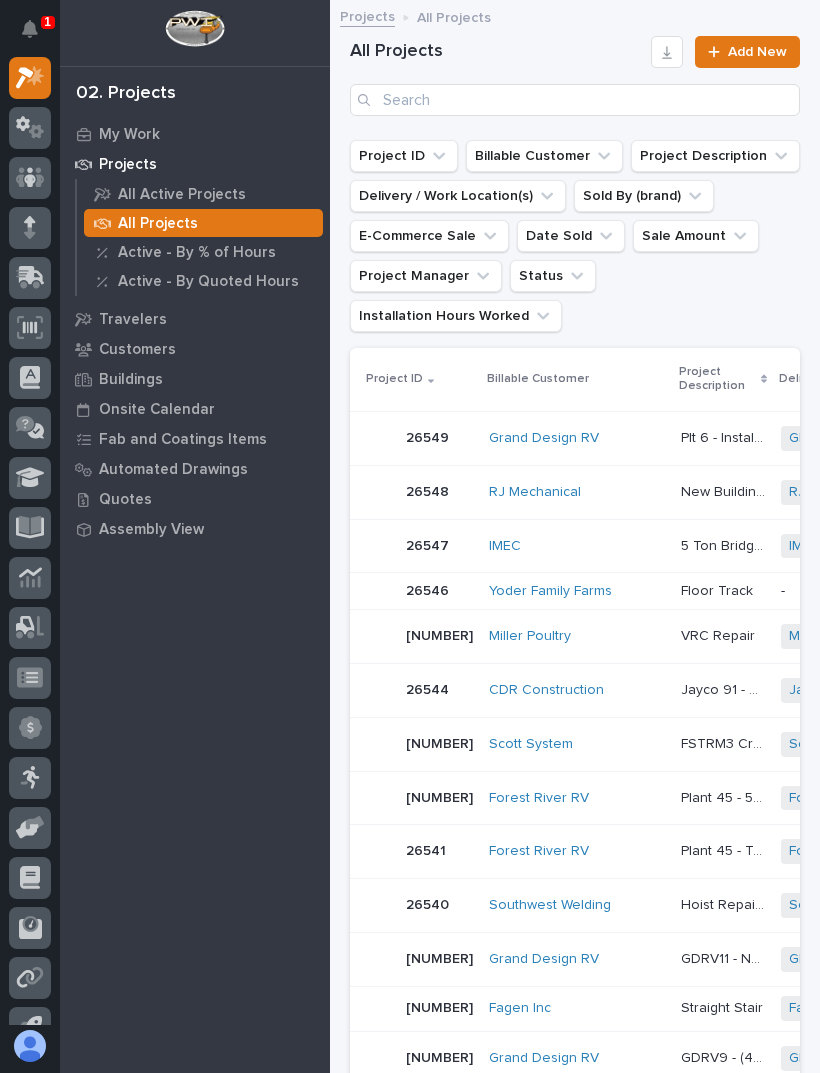 click on "My Work" at bounding box center [129, 135] 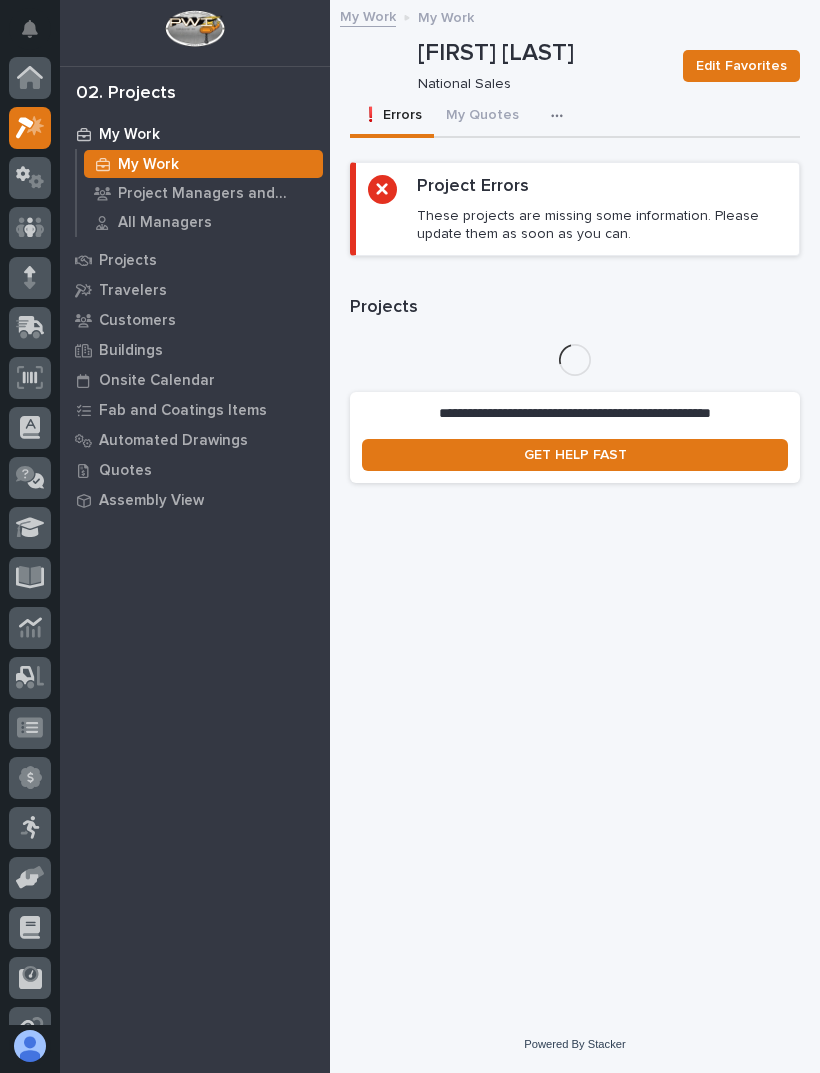 scroll, scrollTop: 50, scrollLeft: 0, axis: vertical 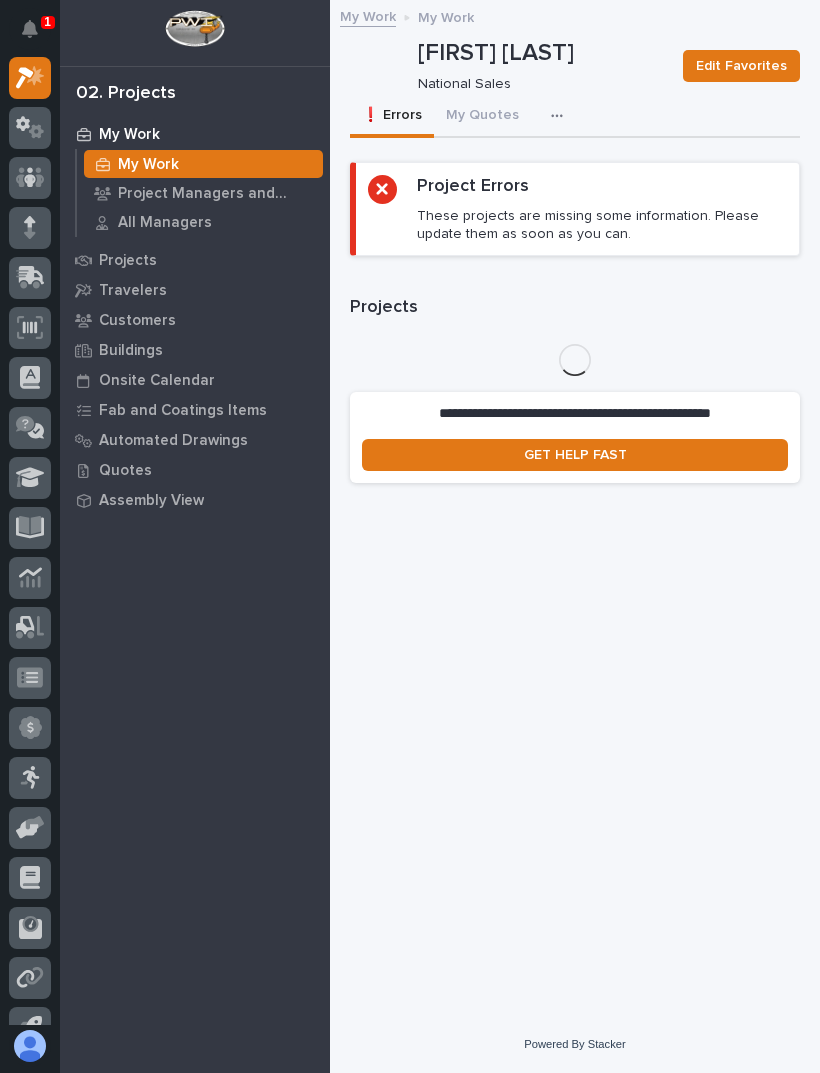 click at bounding box center (557, 116) 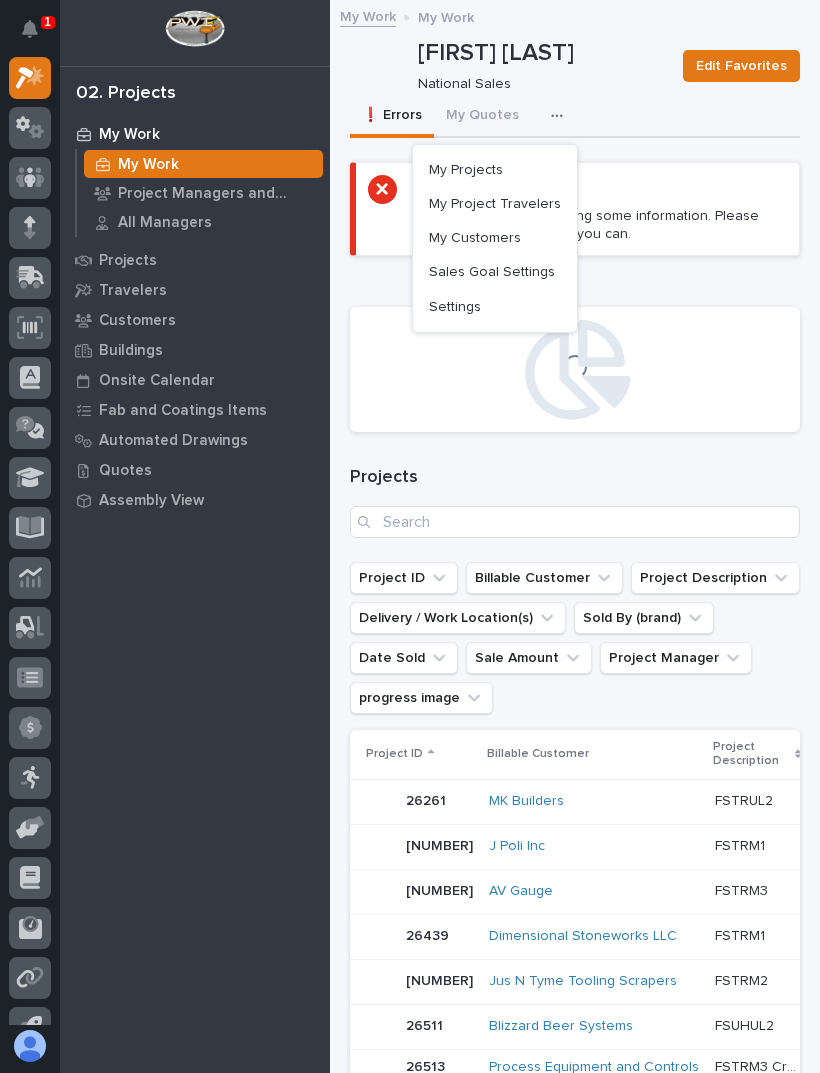 click on "My Projects" at bounding box center (495, 170) 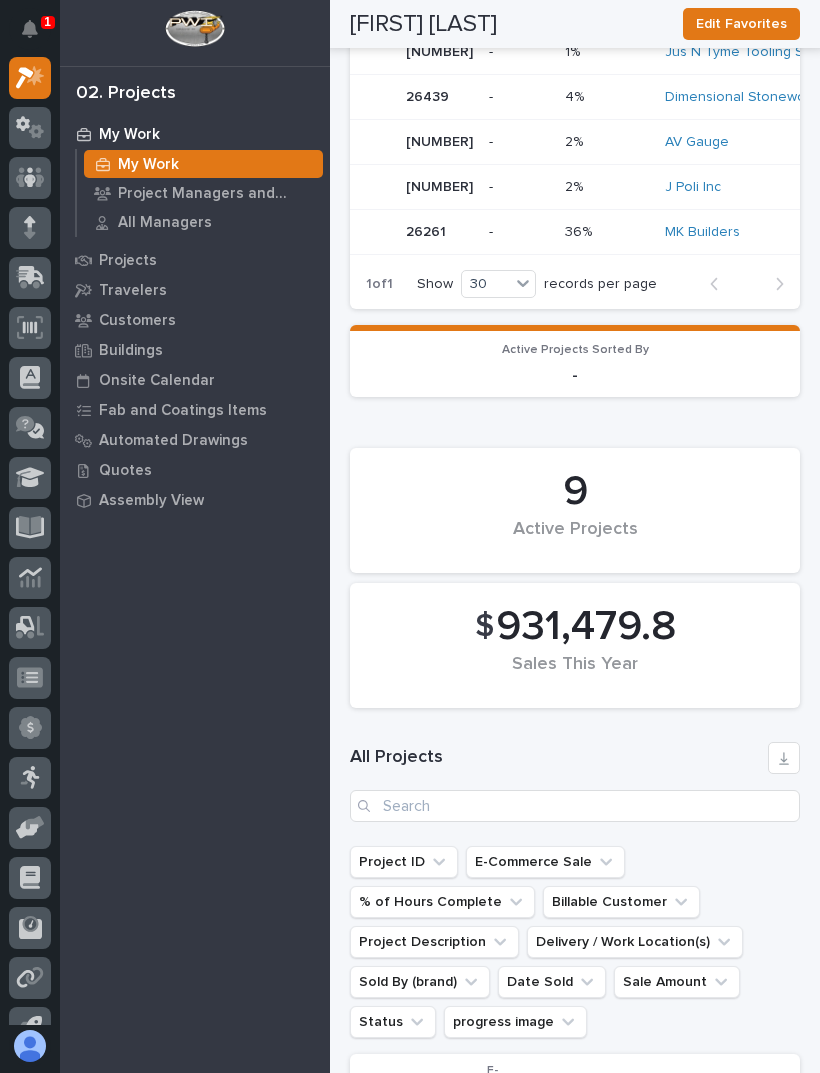 scroll, scrollTop: 1152, scrollLeft: 0, axis: vertical 